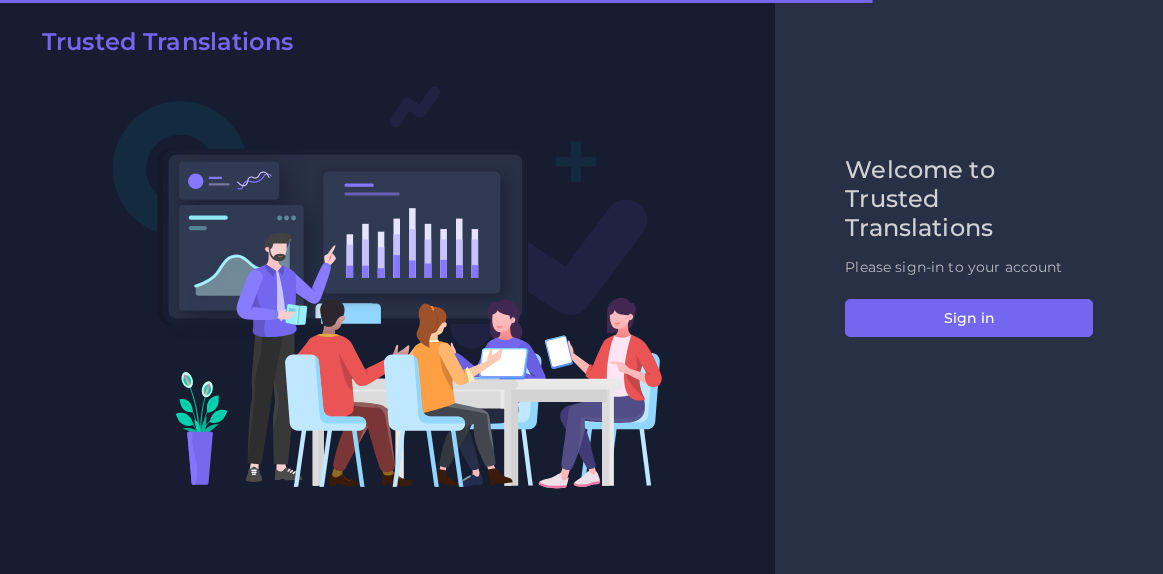 scroll, scrollTop: 0, scrollLeft: 0, axis: both 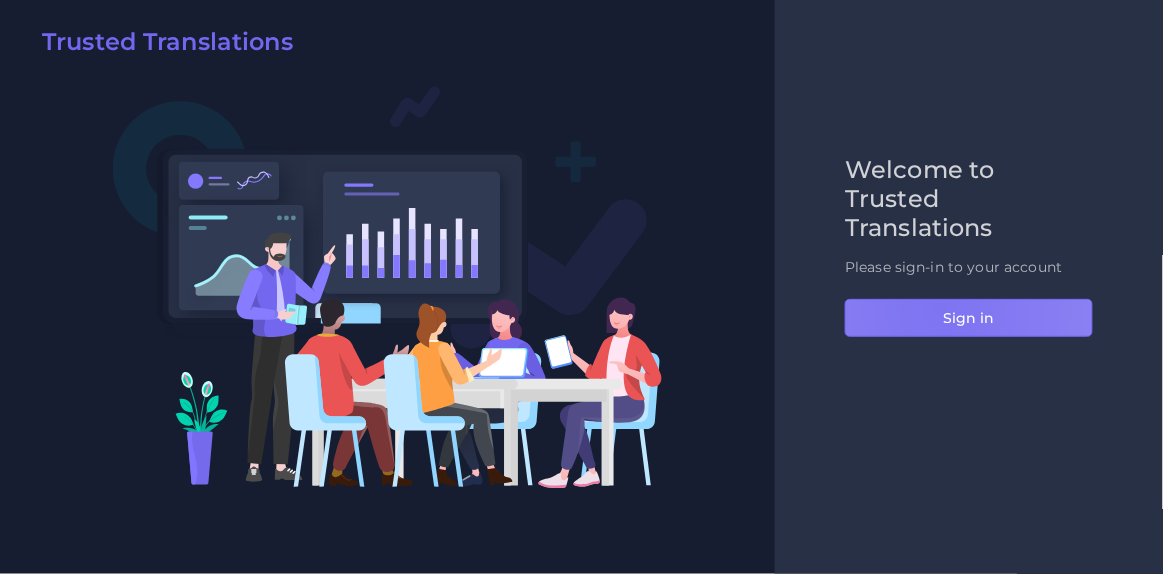 click on "Sign in" at bounding box center (969, 318) 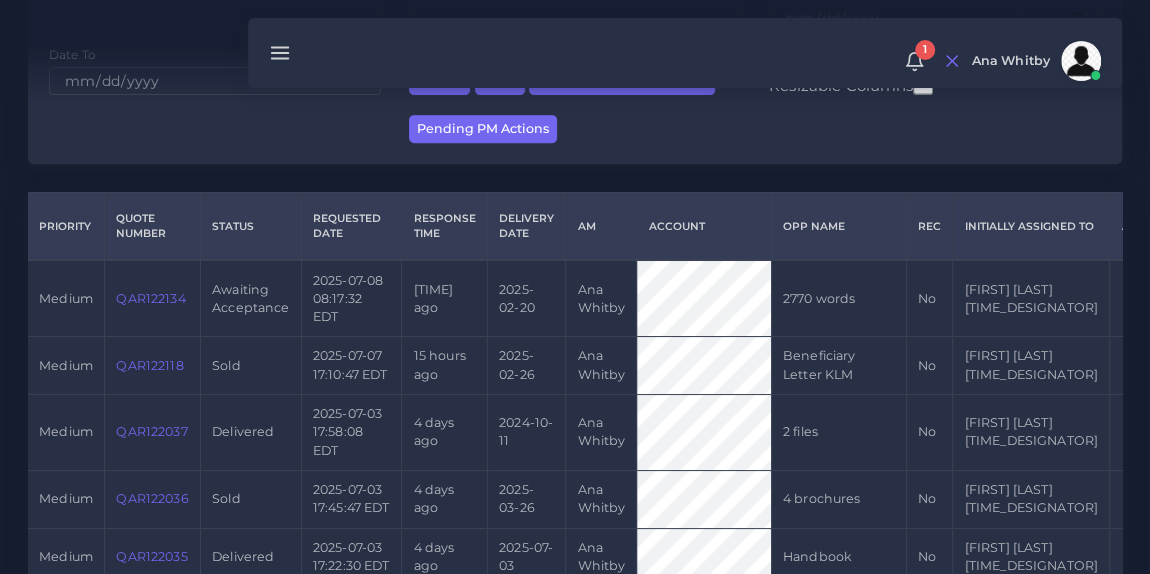 scroll, scrollTop: 367, scrollLeft: 0, axis: vertical 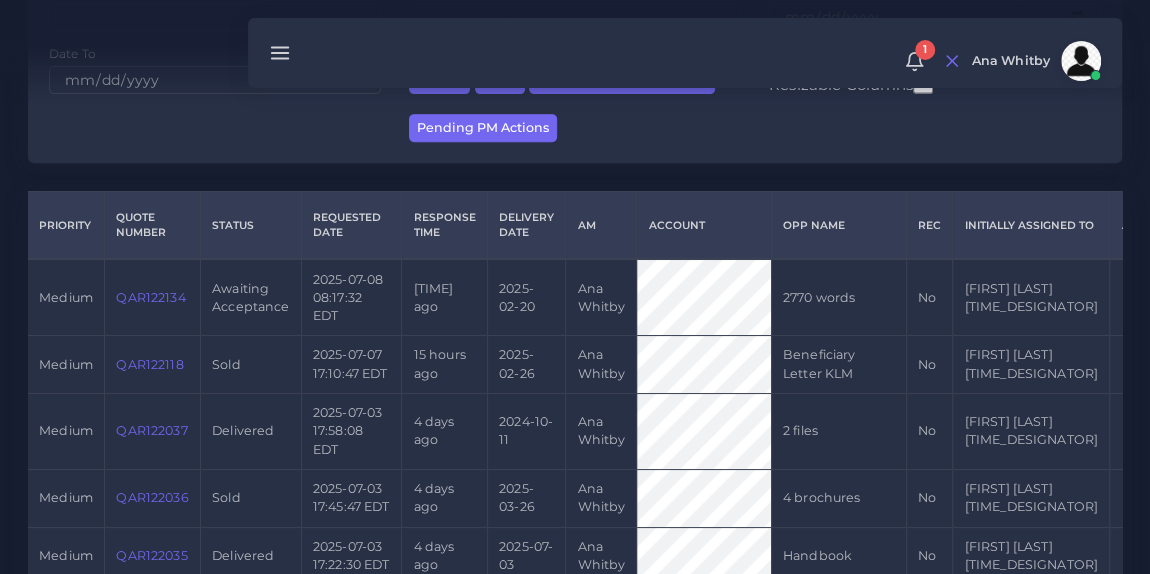 click on "QAR122134" at bounding box center (153, 297) 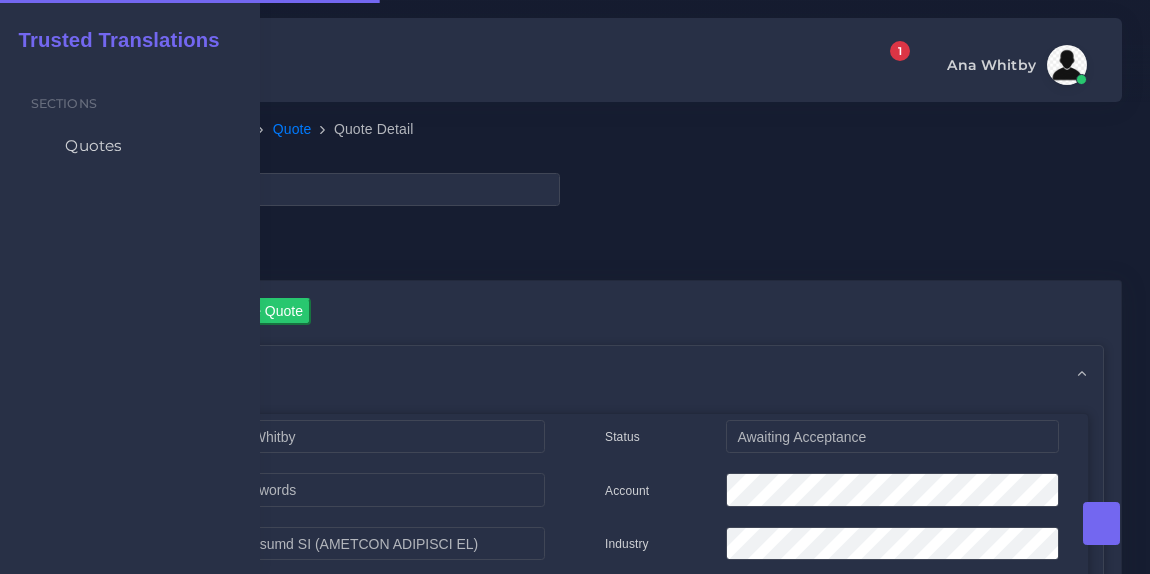 scroll, scrollTop: 0, scrollLeft: 0, axis: both 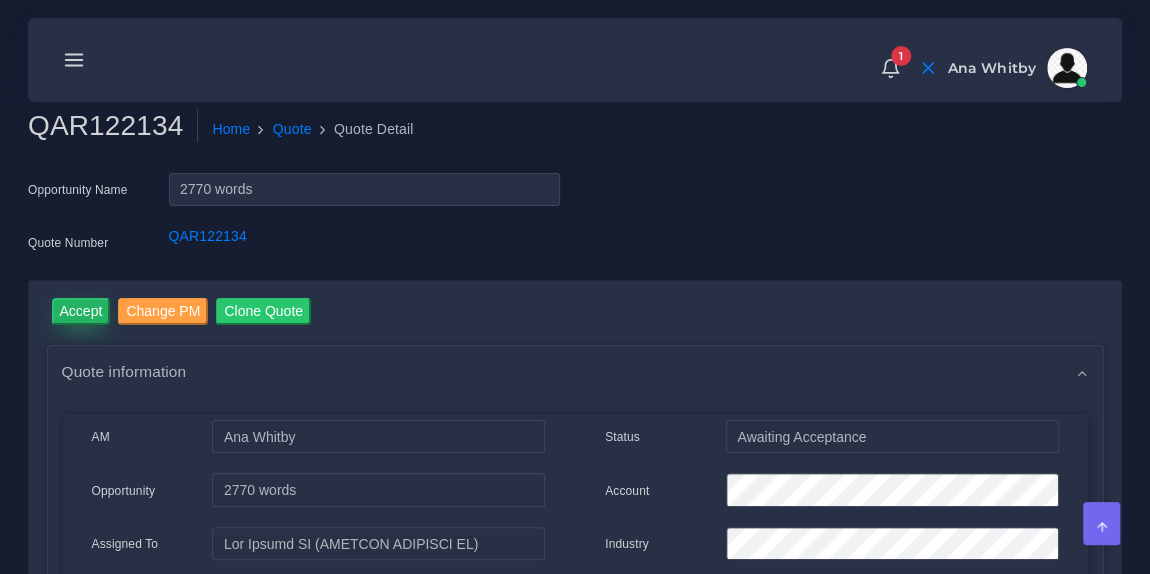 click on "Accept" at bounding box center [81, 311] 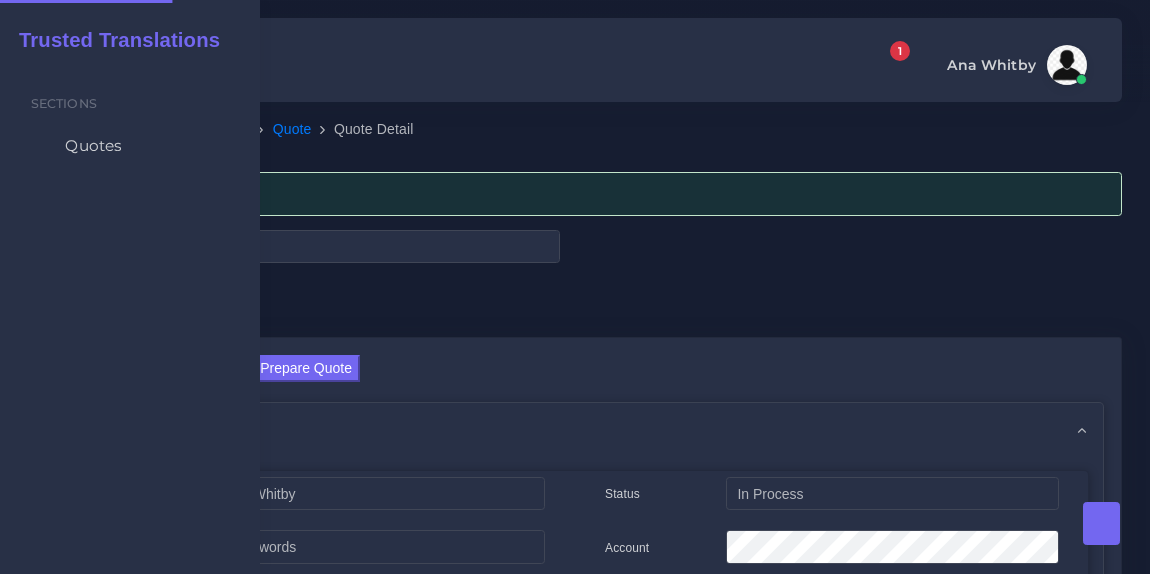 scroll, scrollTop: 0, scrollLeft: 0, axis: both 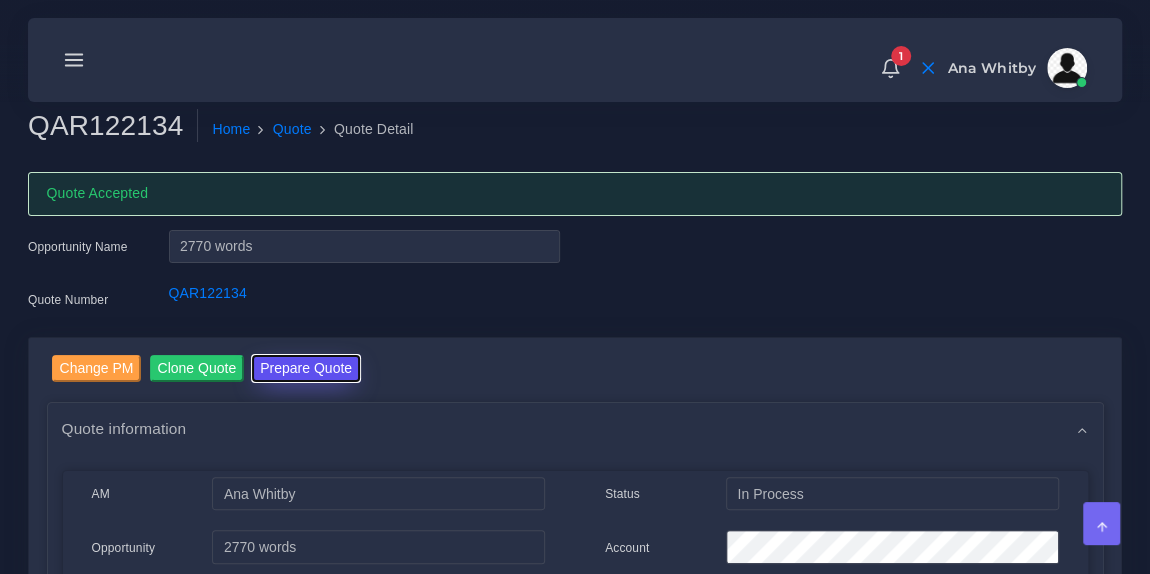 click on "Prepare Quote" at bounding box center (306, 368) 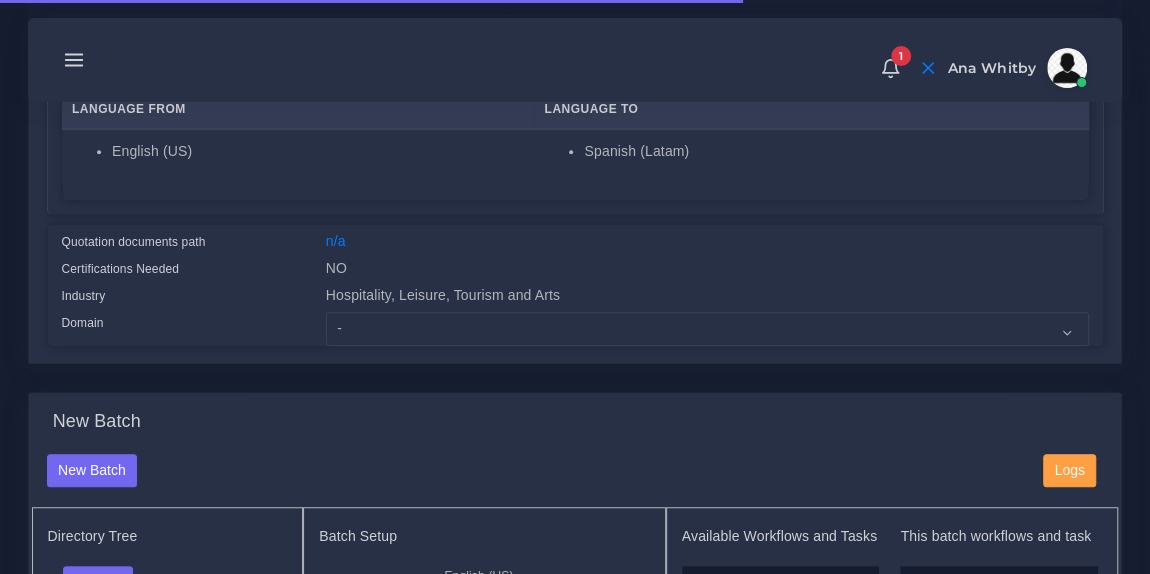 scroll, scrollTop: 392, scrollLeft: 0, axis: vertical 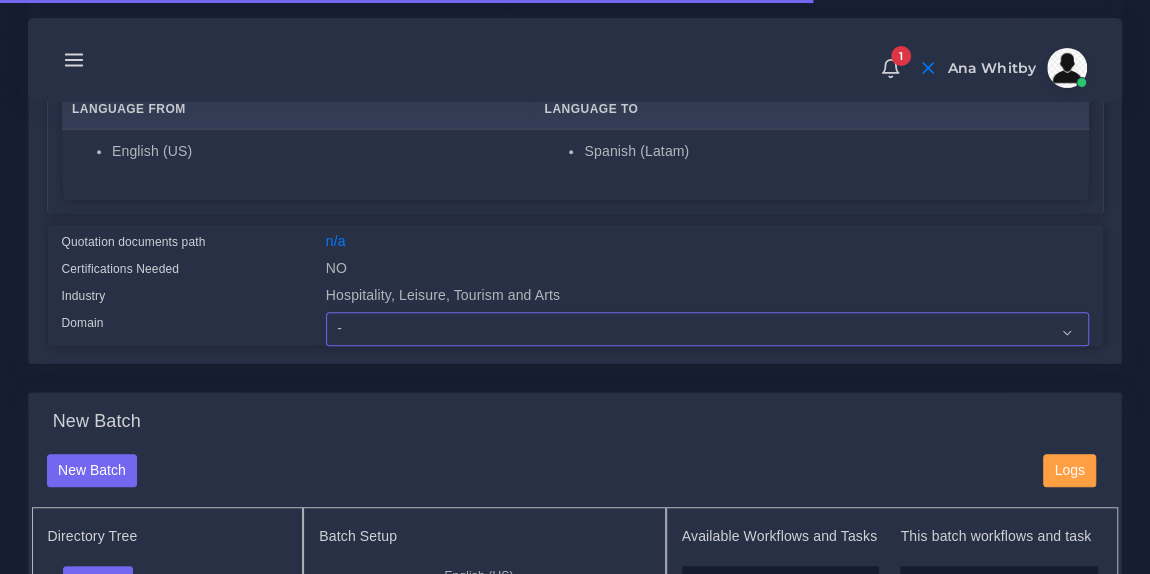 click on "-
Advertising and Media
Agriculture, Forestry and Fishing
Architecture, Building and Construction
Automotive
Chemicals
Computer Hardware
Computer Software
Consumer Electronics - Home appliances
Education
Energy, Water, Transportation and Utilities
Finance - Banking
Food Manufacturing and Services
Healthcare and Health Sciences
Hospitality, Leisure, Tourism and Arts
Human Resources - HR
Industrial Electronics
Industrial Manufacturing Insurance" at bounding box center (707, 329) 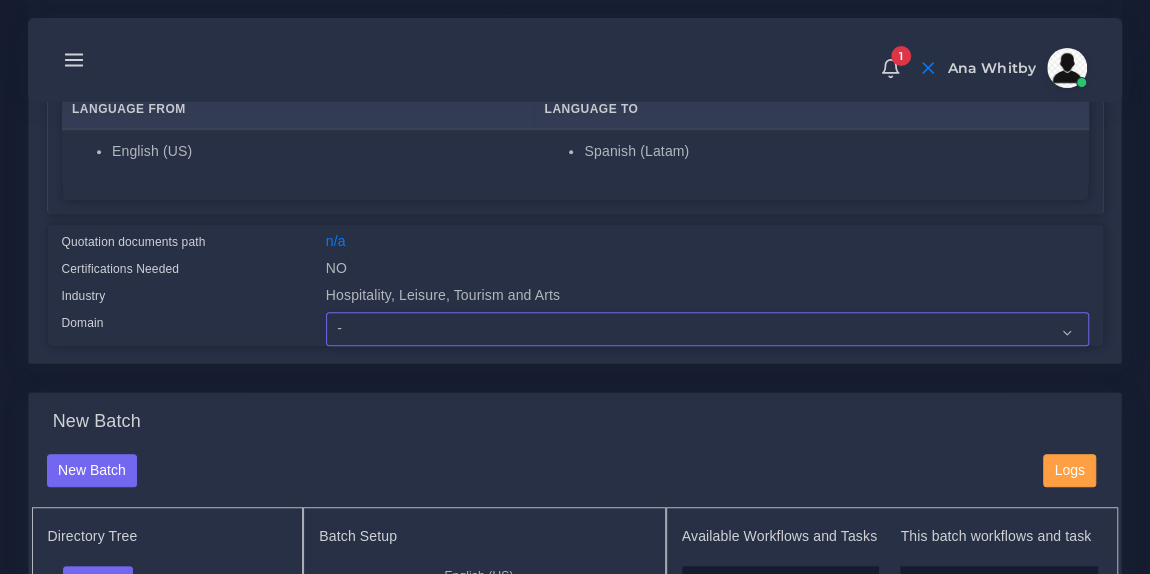 select on "Hospitality, Leisure, Tourism and Arts" 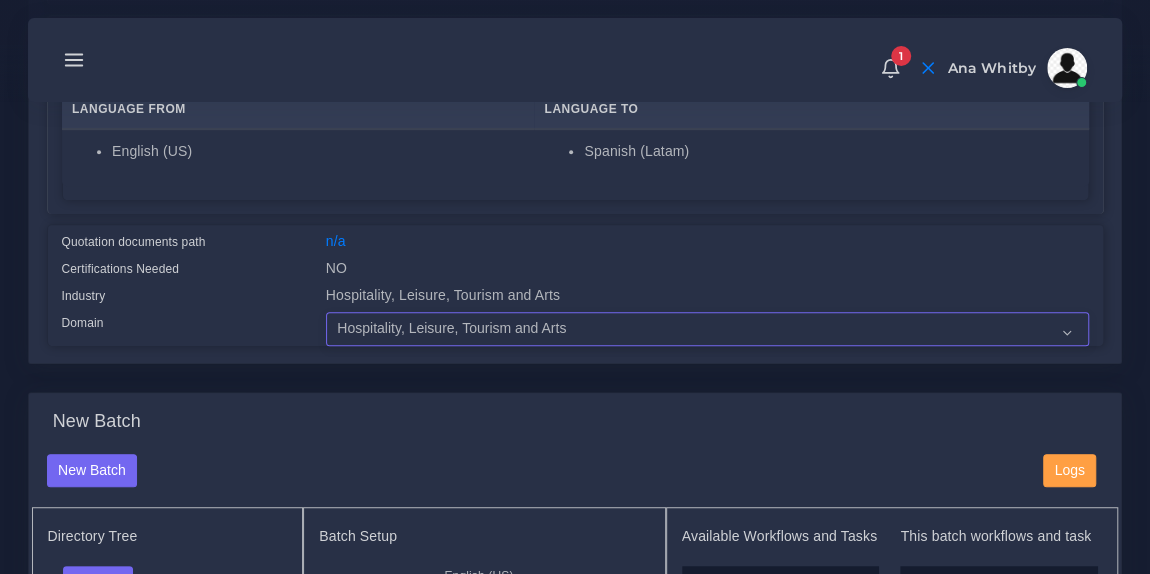 click on "-
Advertising and Media
Agriculture, Forestry and Fishing
Architecture, Building and Construction
Automotive
Chemicals
Computer Hardware
Computer Software
Consumer Electronics - Home appliances
Education
Energy, Water, Transportation and Utilities
Finance - Banking
Food Manufacturing and Services
Healthcare and Health Sciences
Hospitality, Leisure, Tourism and Arts
Human Resources - HR
Industrial Electronics
Industrial Manufacturing Insurance" at bounding box center (707, 329) 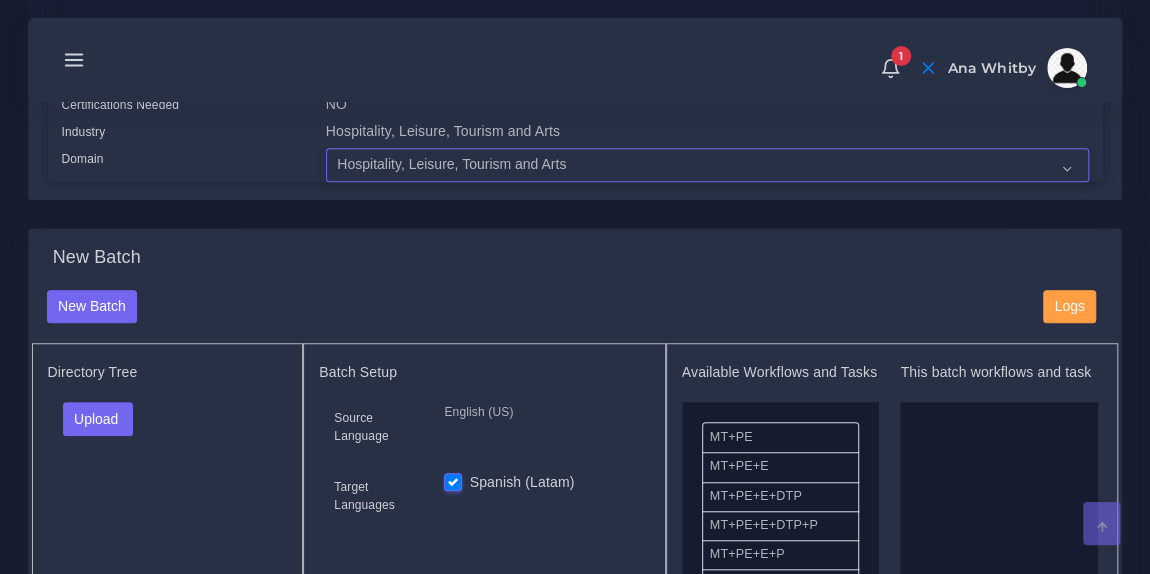 scroll, scrollTop: 606, scrollLeft: 0, axis: vertical 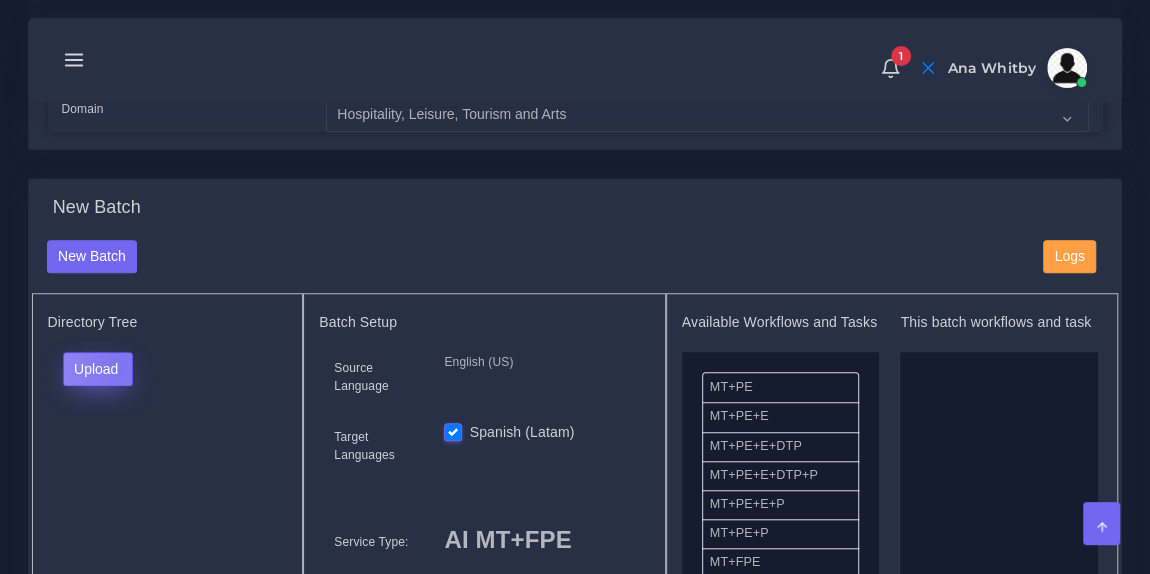 click on "Upload" at bounding box center (98, 369) 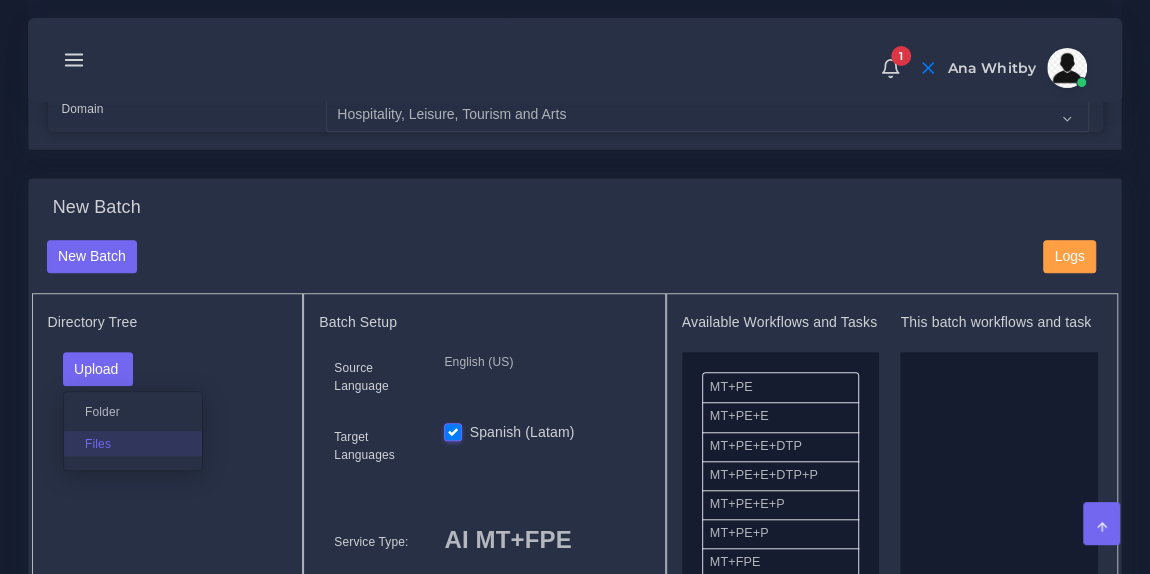 click on "Files" at bounding box center (133, 443) 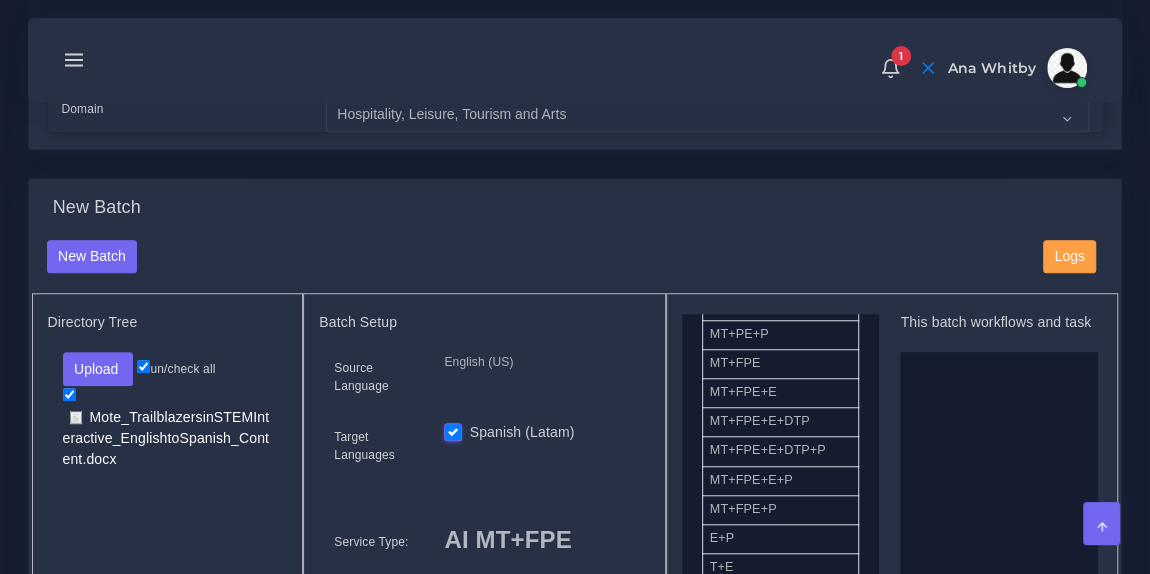 scroll, scrollTop: 196, scrollLeft: 0, axis: vertical 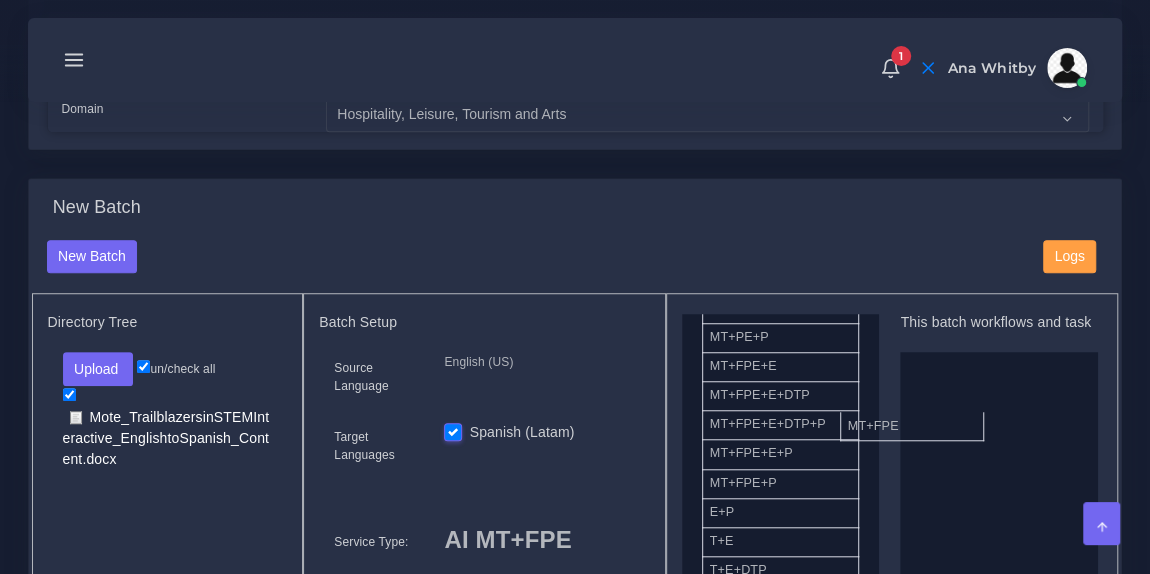 drag, startPoint x: 795, startPoint y: 376, endPoint x: 967, endPoint y: 431, distance: 180.57962 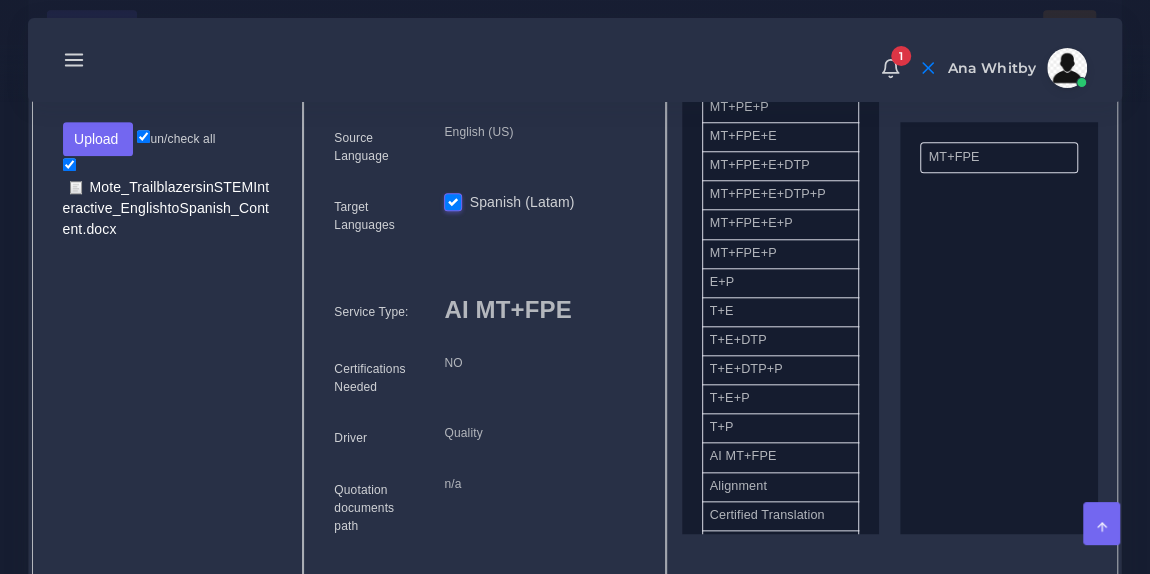 scroll, scrollTop: 990, scrollLeft: 0, axis: vertical 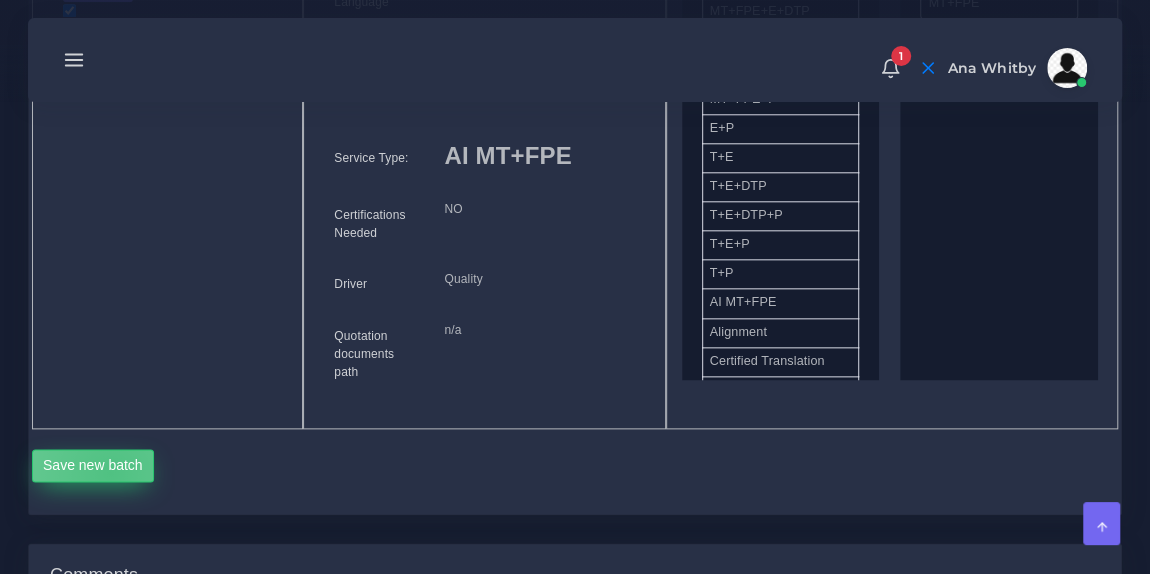 click on "Save new batch" at bounding box center (93, 466) 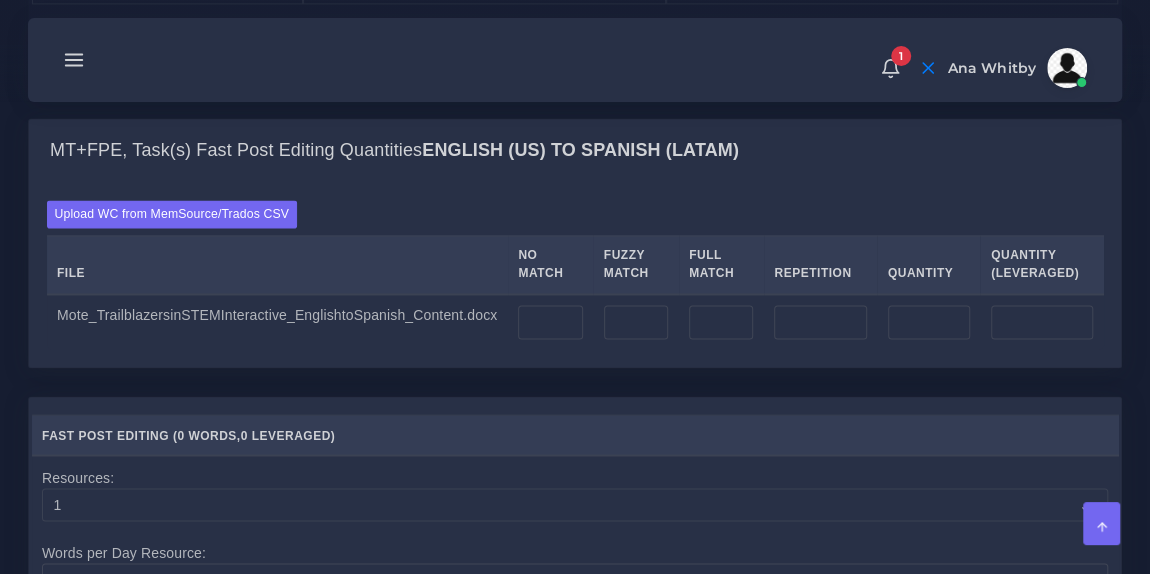 scroll, scrollTop: 1467, scrollLeft: 0, axis: vertical 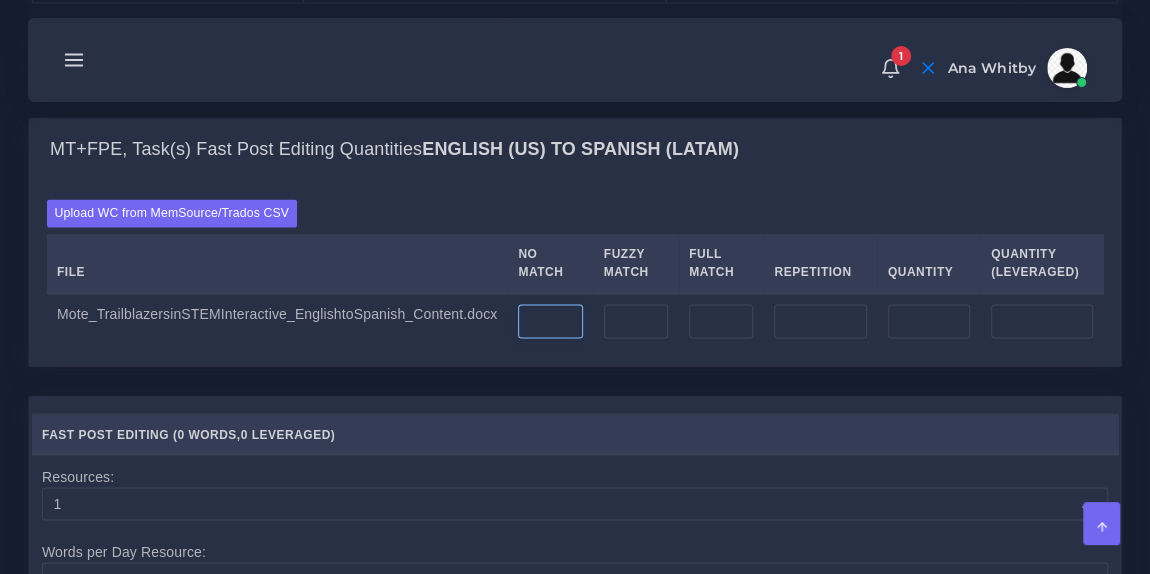click at bounding box center (550, 321) 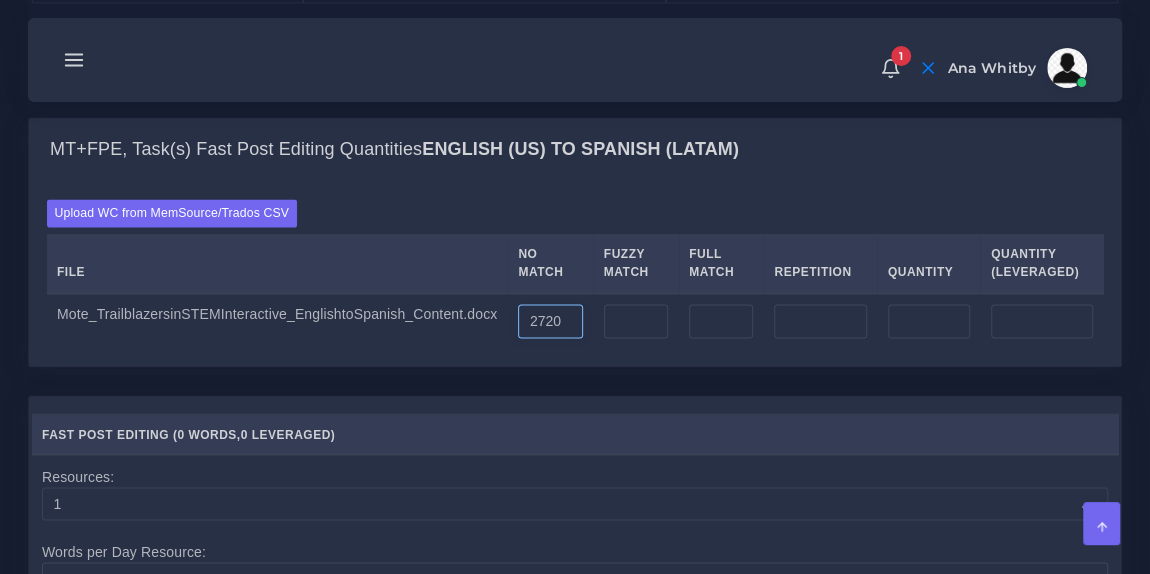 type on "2720" 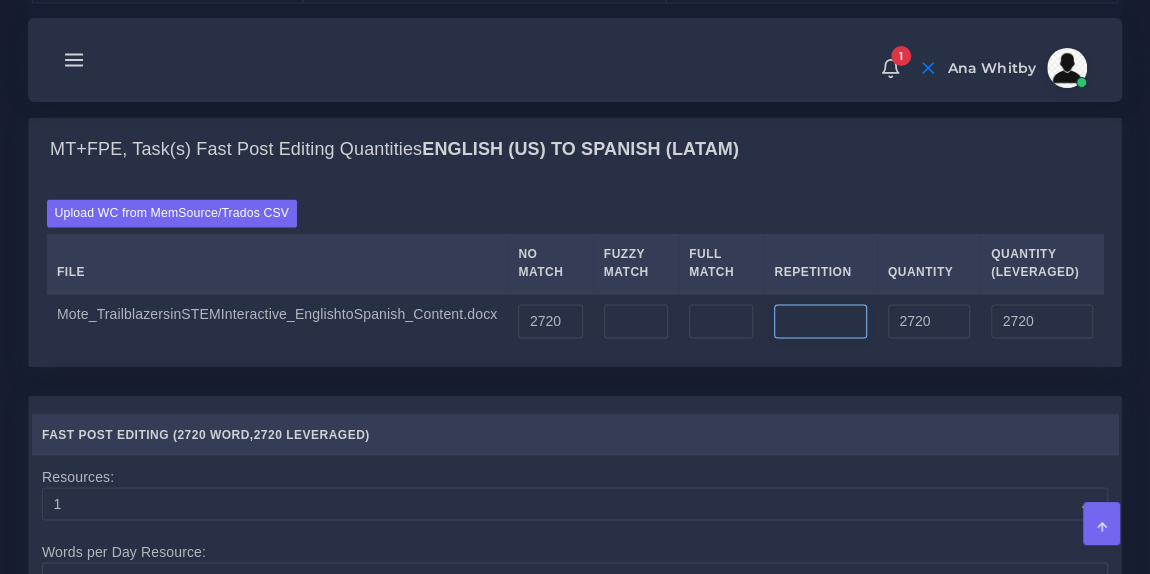 click at bounding box center [820, 321] 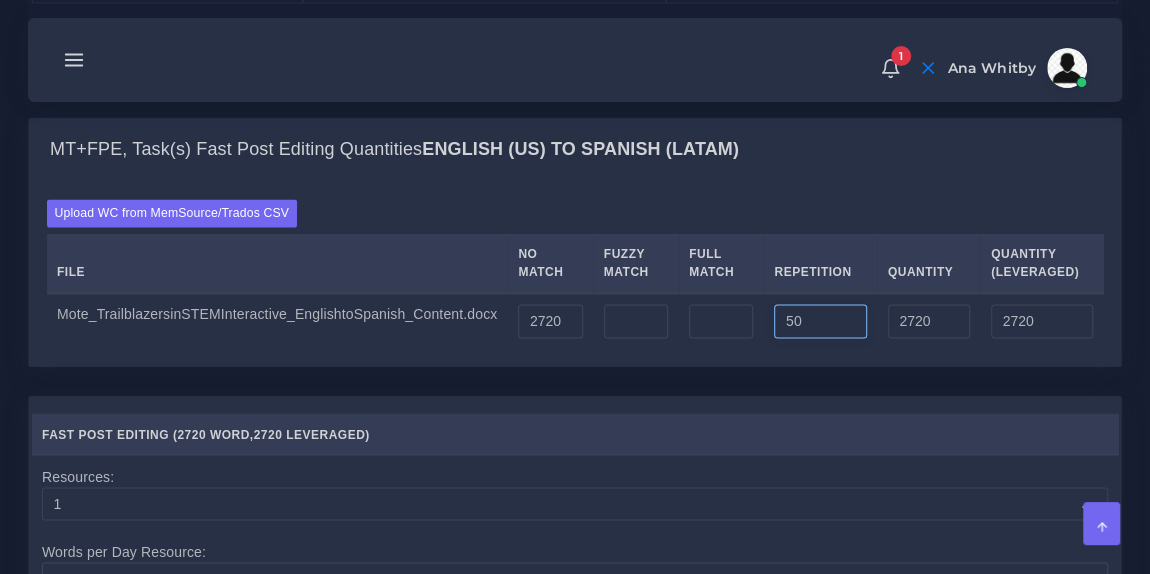 type on "50" 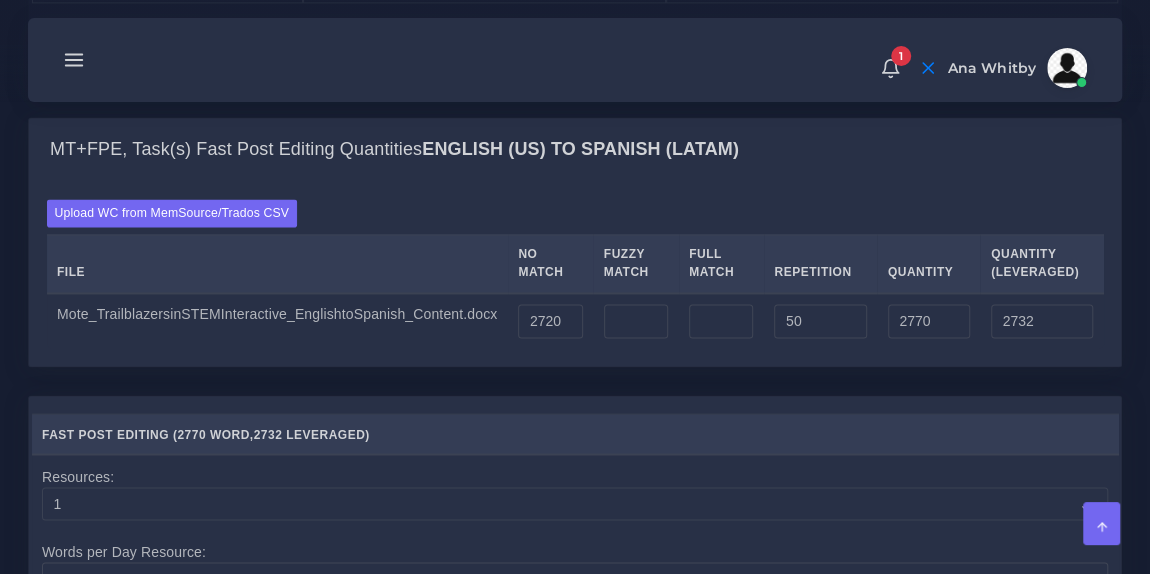 click on "Upload WC from MemSource/Trados CSV
File
No Match
Fuzzy Match
Full Match
Repetition
Quantity
Quantity (Leveraged)
50" at bounding box center (575, 273) 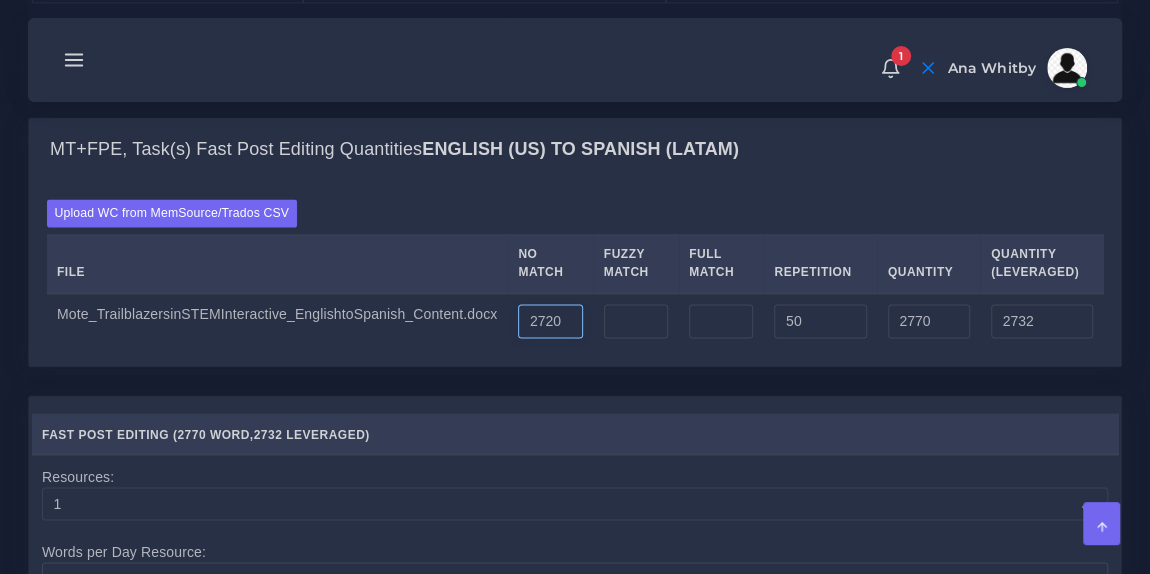 click on "2720" at bounding box center [550, 321] 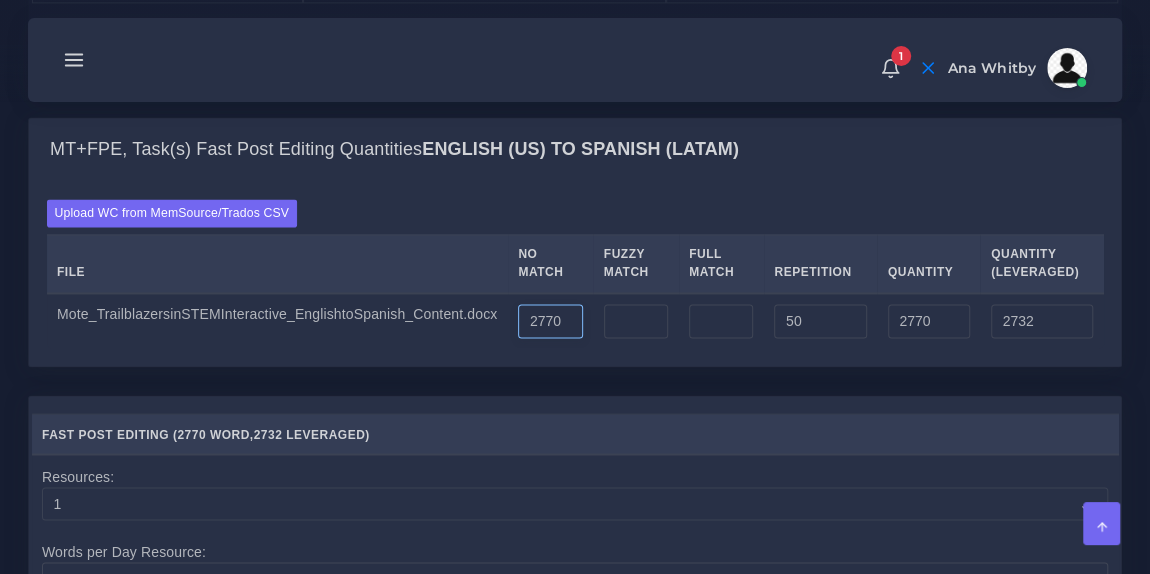 type on "2770" 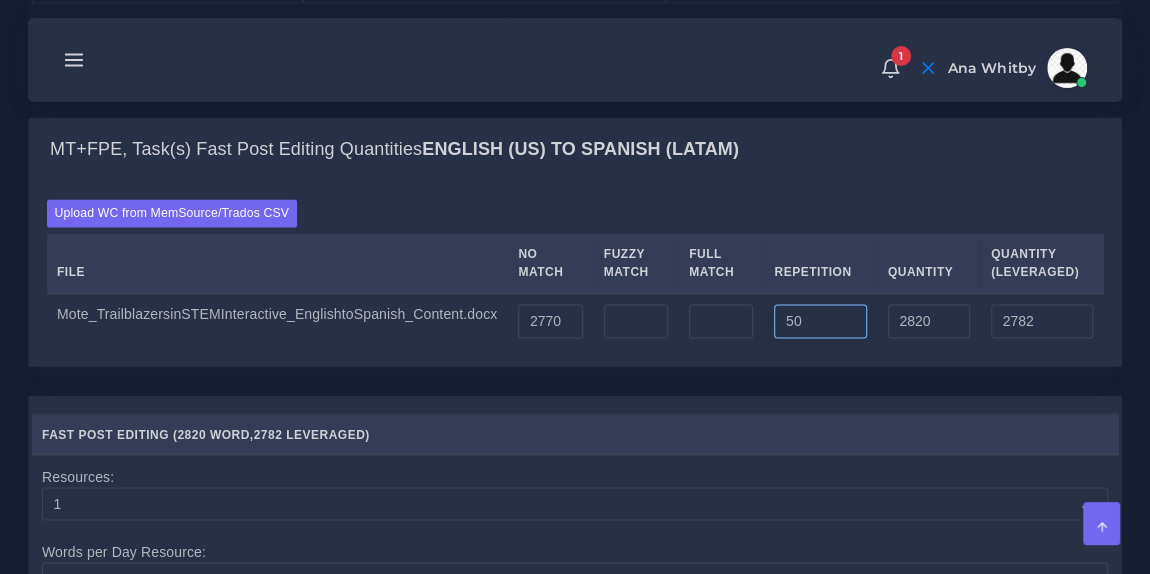 click on "50" at bounding box center (820, 321) 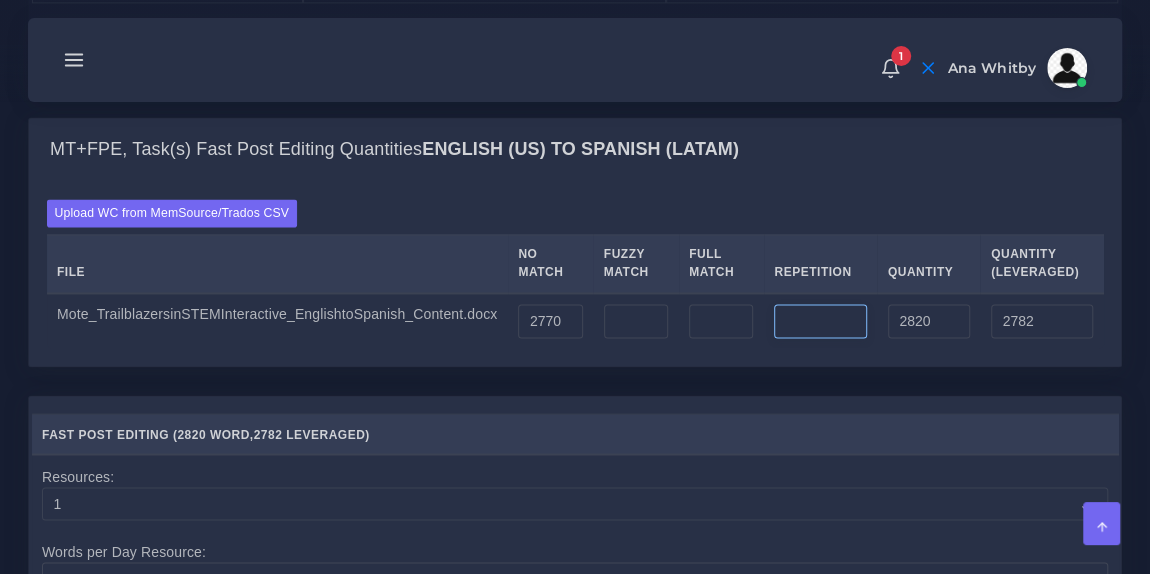 type 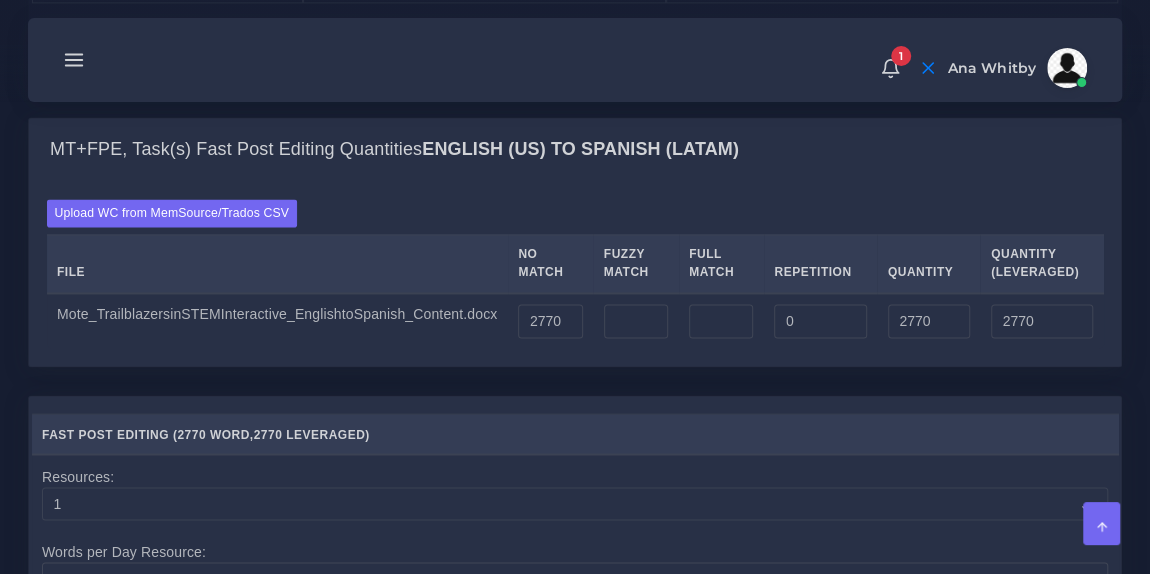 click on "Upload WC from MemSource/Trados CSV
File
No Match
Fuzzy Match
Full Match
Repetition
Quantity
Quantity (Leveraged)
2770 0 2770" at bounding box center (575, 274) 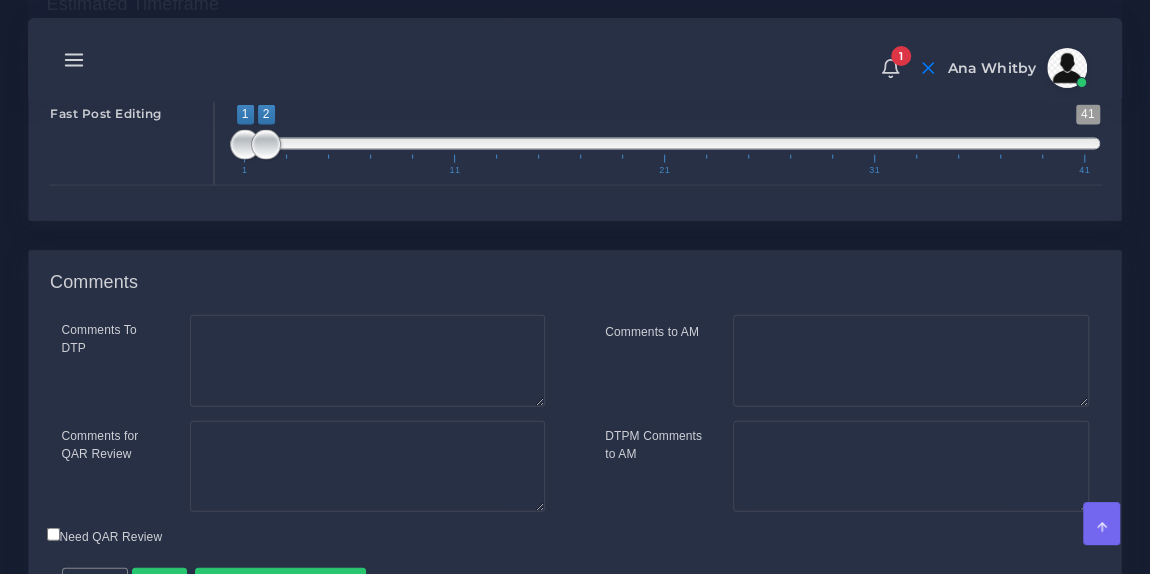 scroll, scrollTop: 2207, scrollLeft: 0, axis: vertical 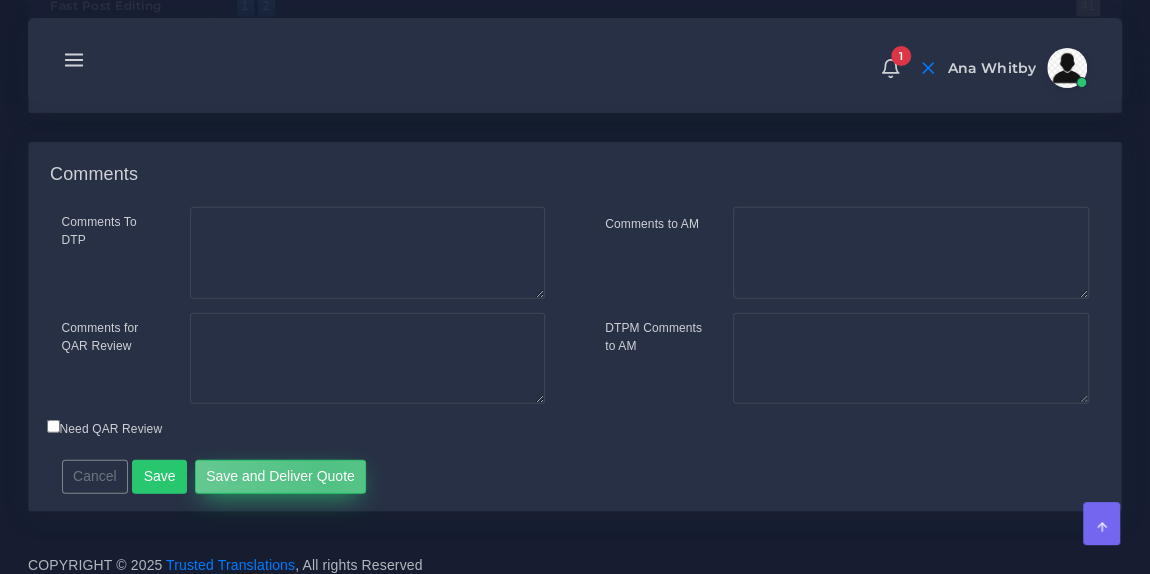 click on "Save and  Deliver Quote" at bounding box center (281, 477) 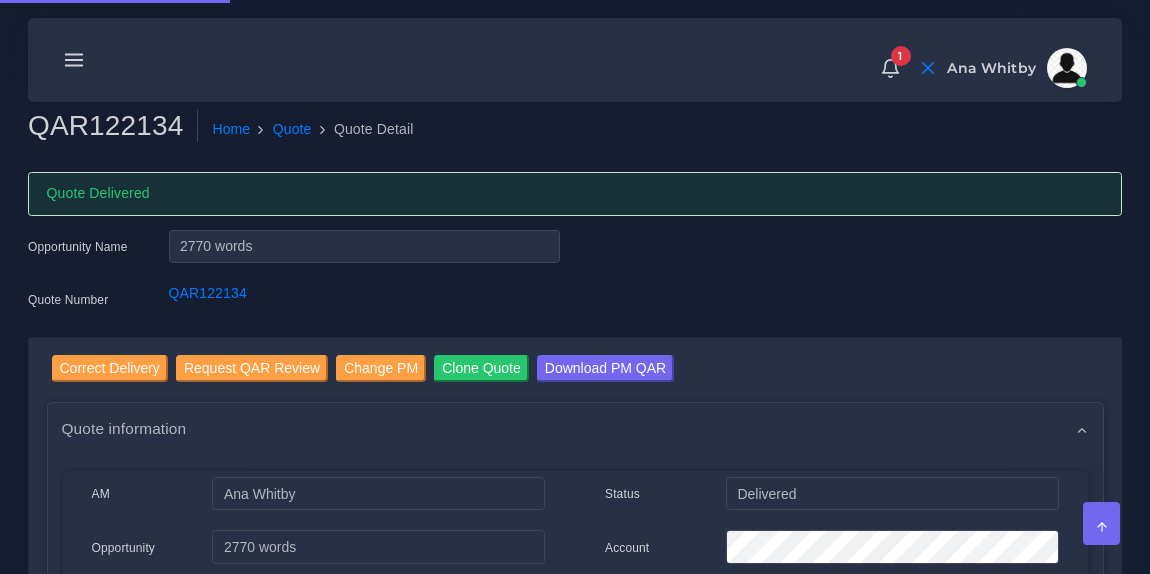scroll, scrollTop: 0, scrollLeft: 0, axis: both 